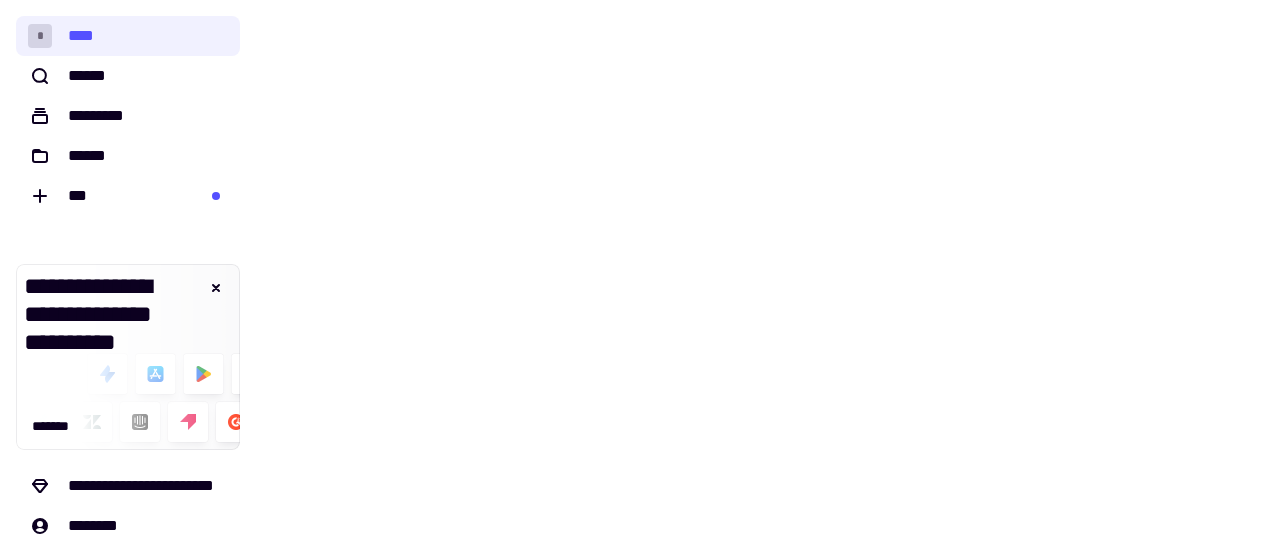 scroll, scrollTop: 0, scrollLeft: 0, axis: both 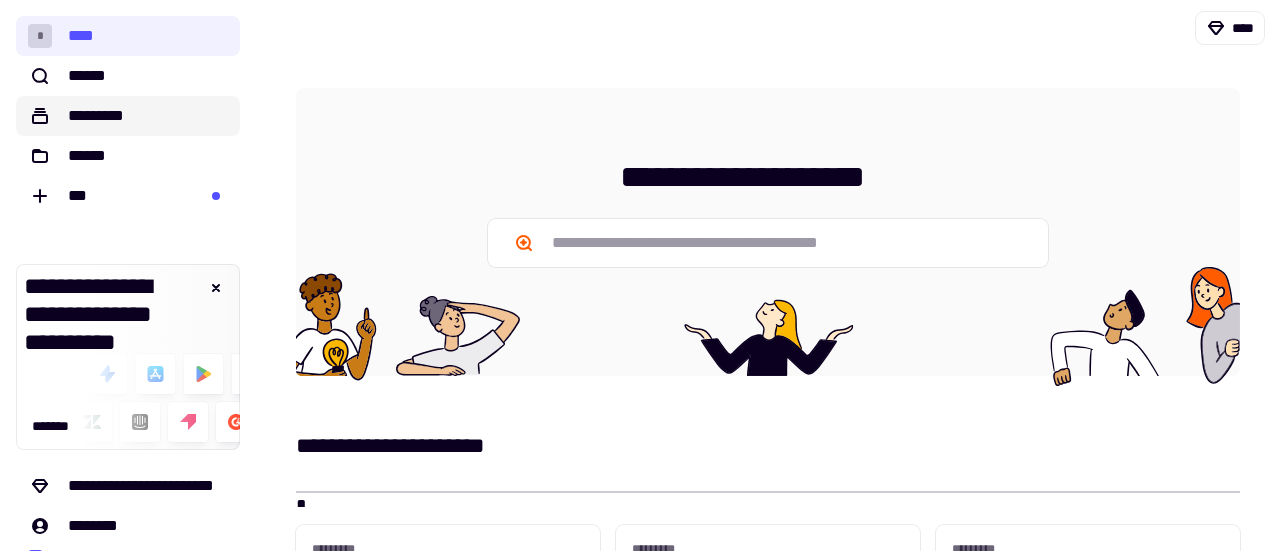 click on "*********" 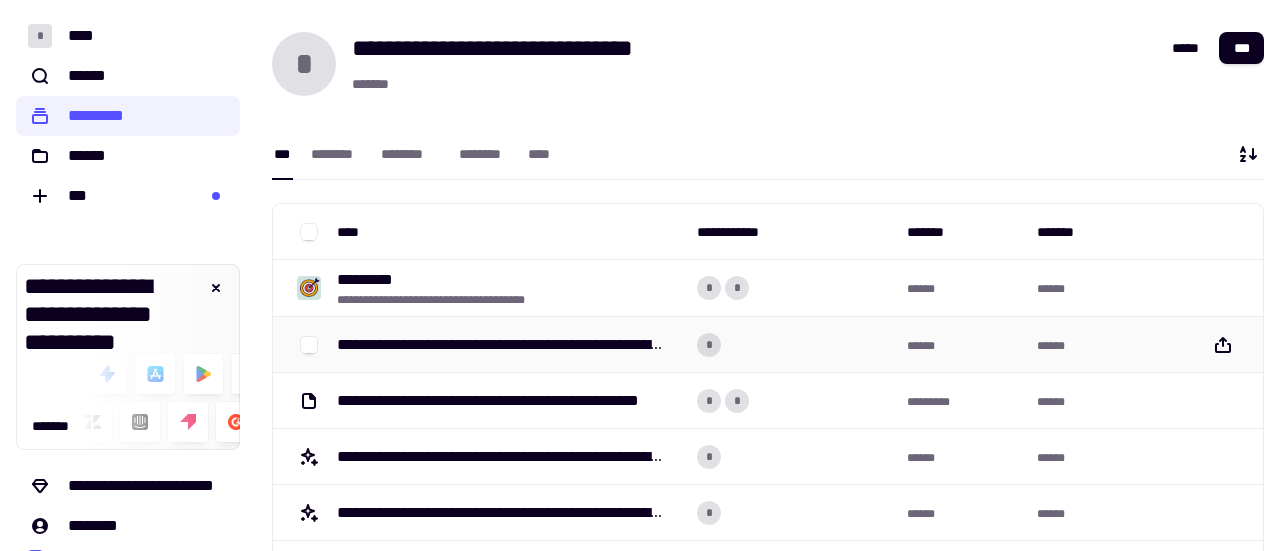 scroll, scrollTop: 100, scrollLeft: 0, axis: vertical 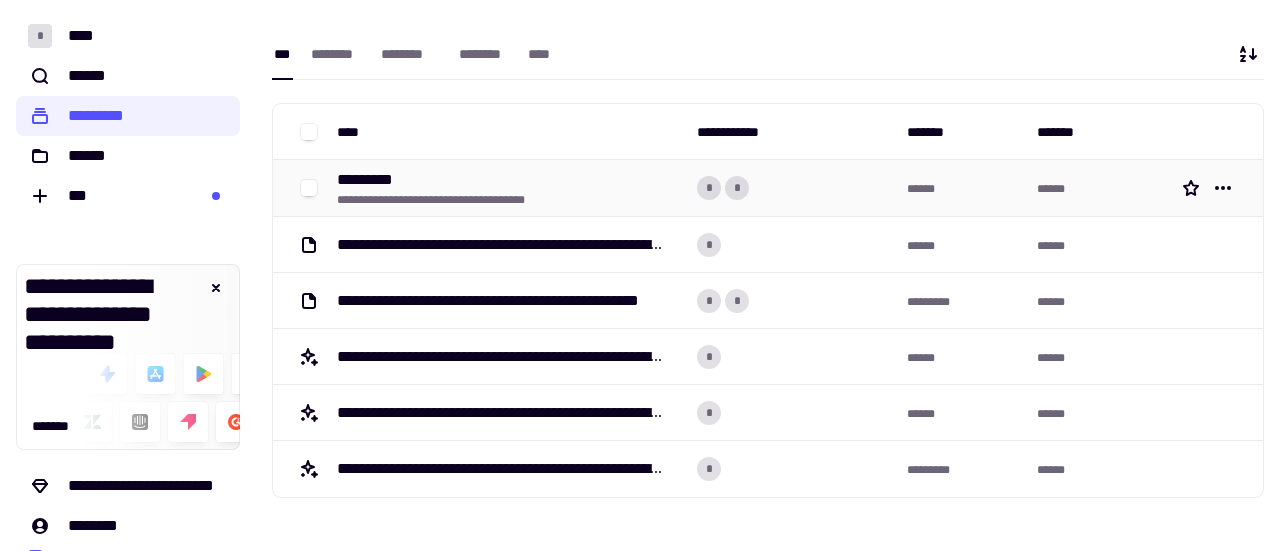 click on "*********" at bounding box center [444, 180] 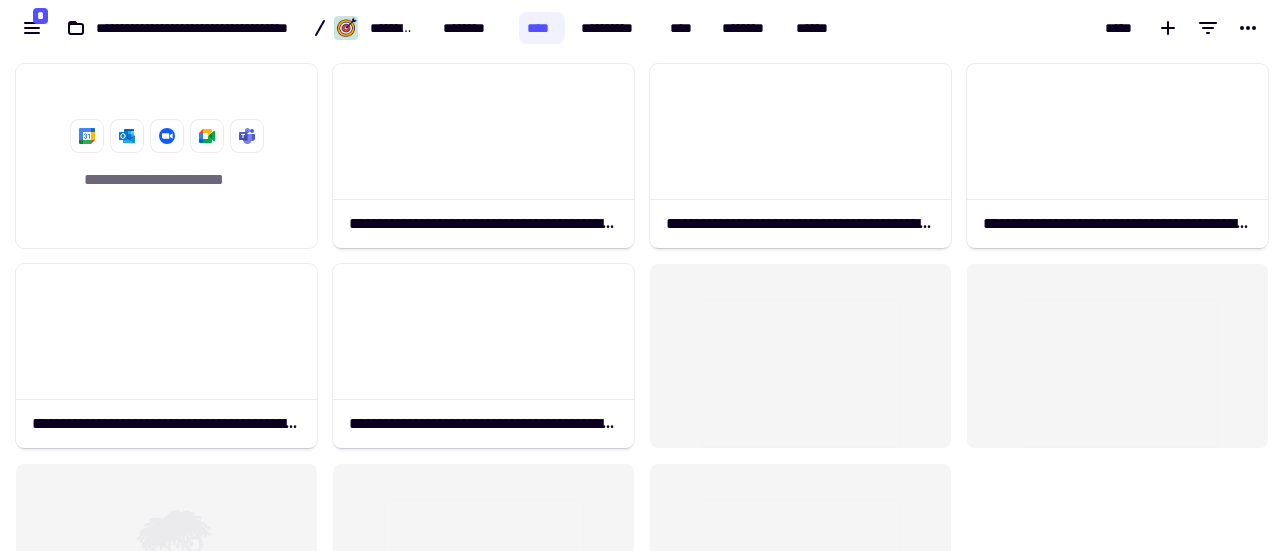 scroll, scrollTop: 16, scrollLeft: 16, axis: both 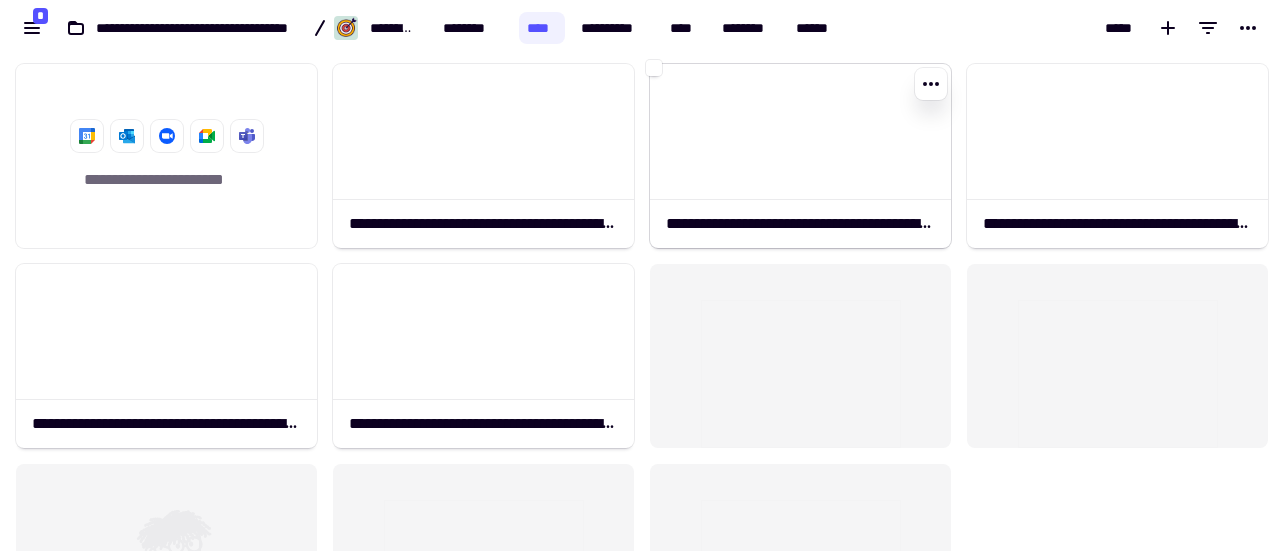 click 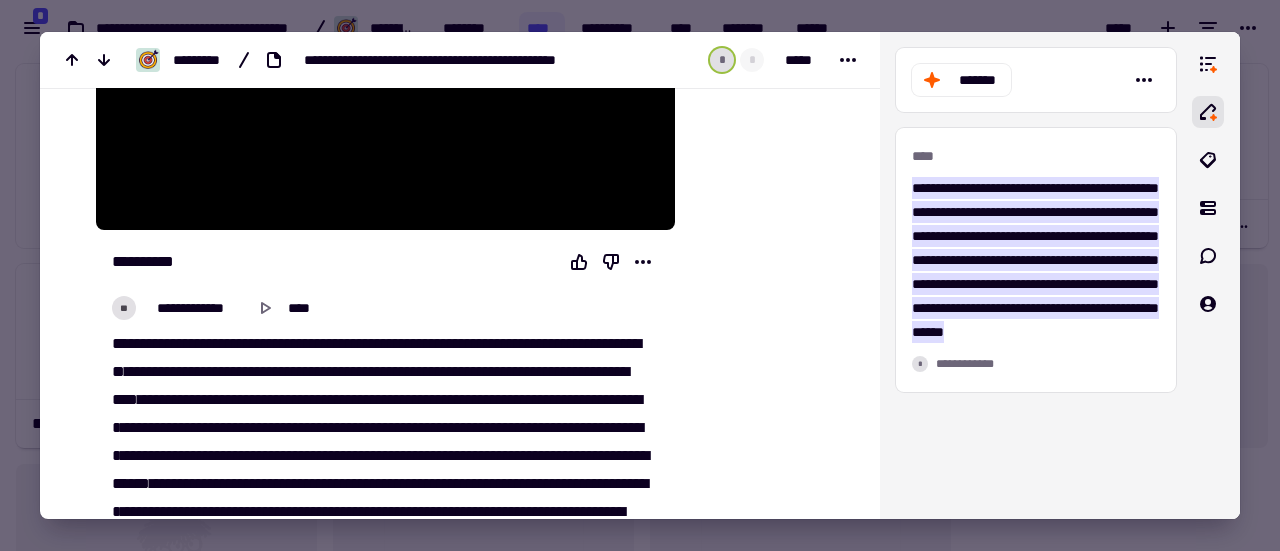 scroll, scrollTop: 400, scrollLeft: 0, axis: vertical 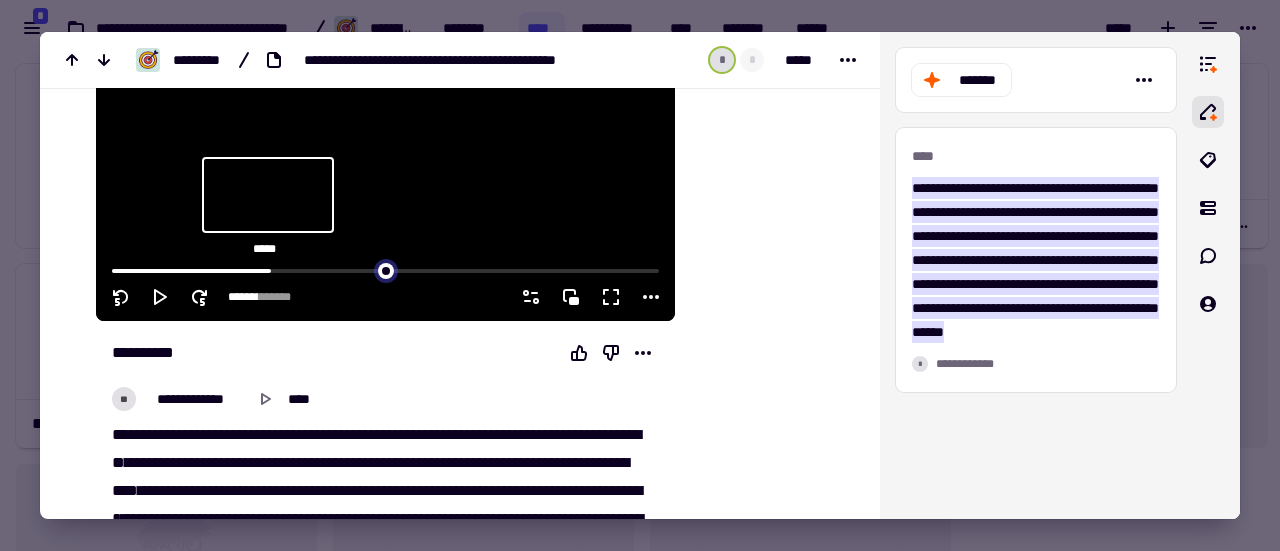 drag, startPoint x: 124, startPoint y: 259, endPoint x: 271, endPoint y: 253, distance: 147.12239 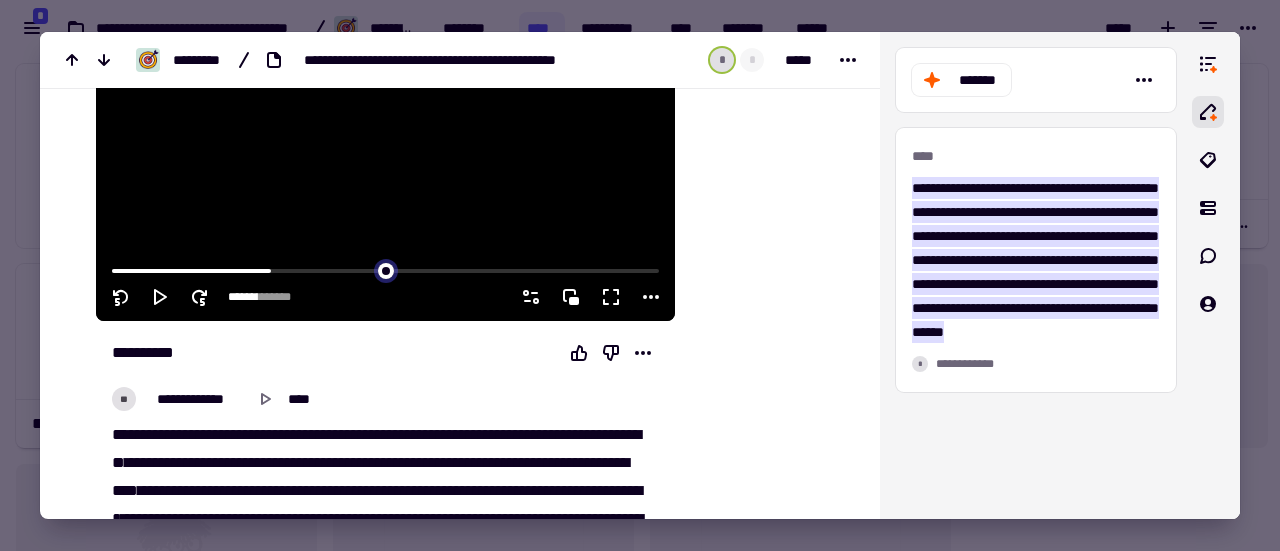 scroll, scrollTop: 200, scrollLeft: 0, axis: vertical 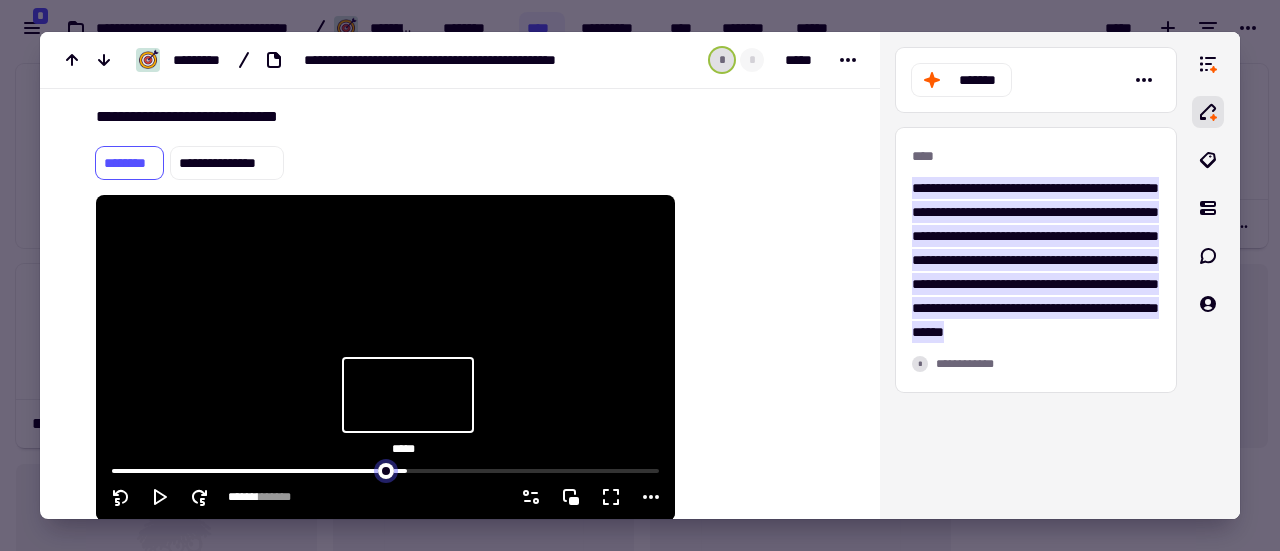 drag, startPoint x: 278, startPoint y: 459, endPoint x: 400, endPoint y: 473, distance: 122.80065 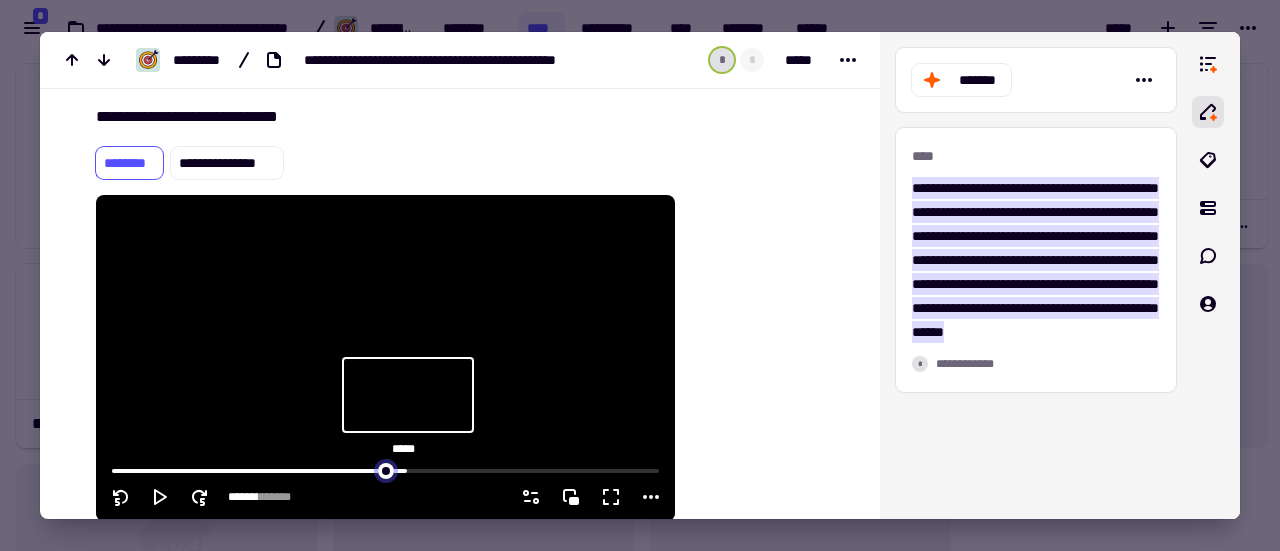 click at bounding box center [385, 469] 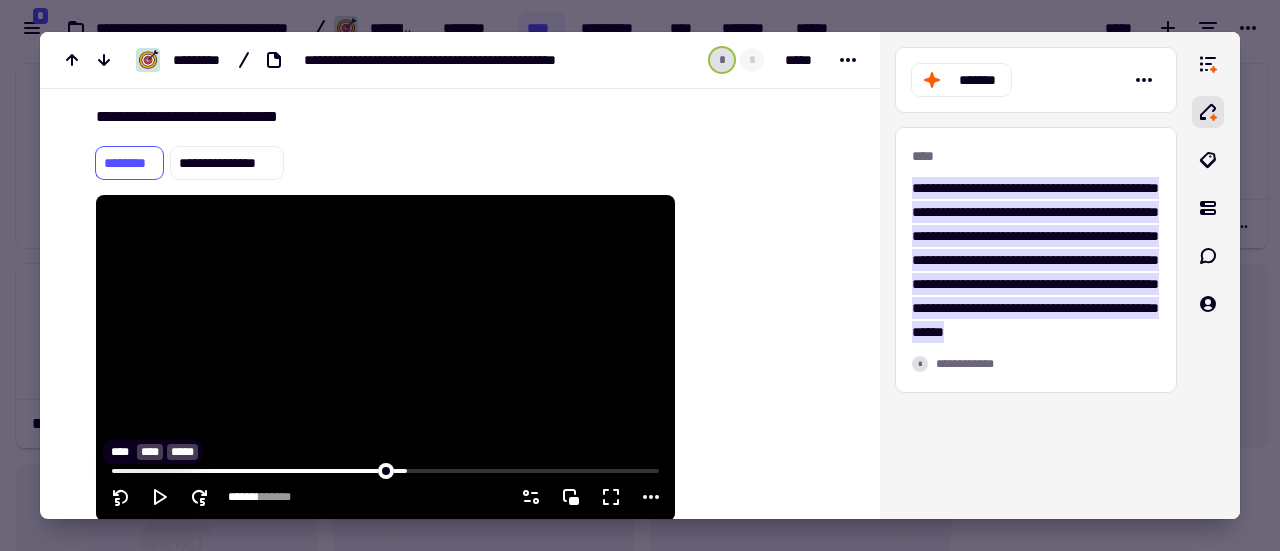 click 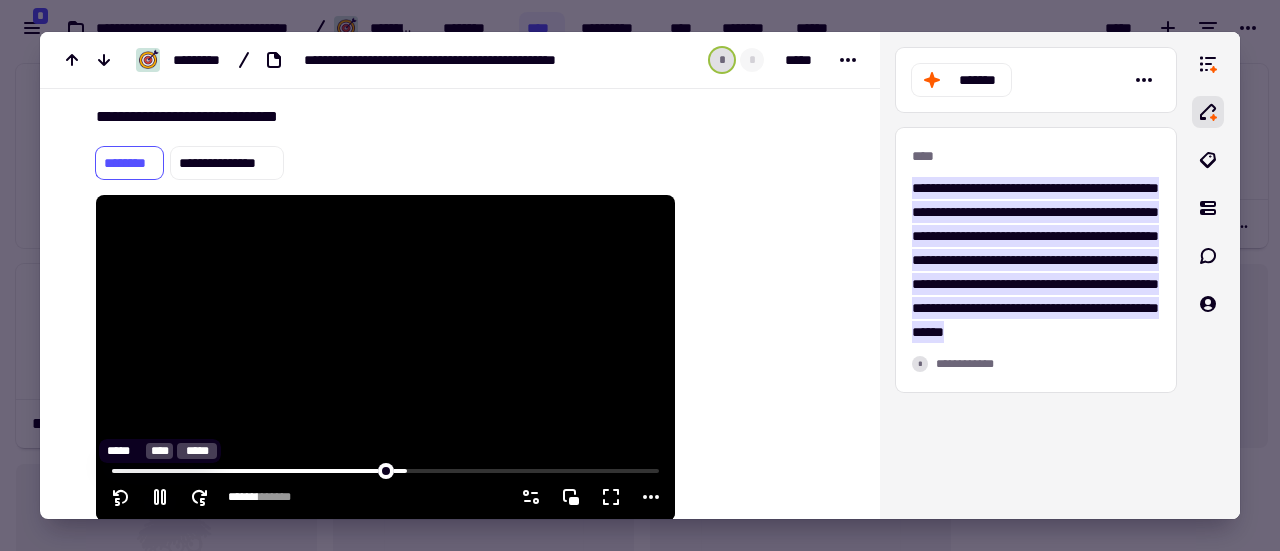 click 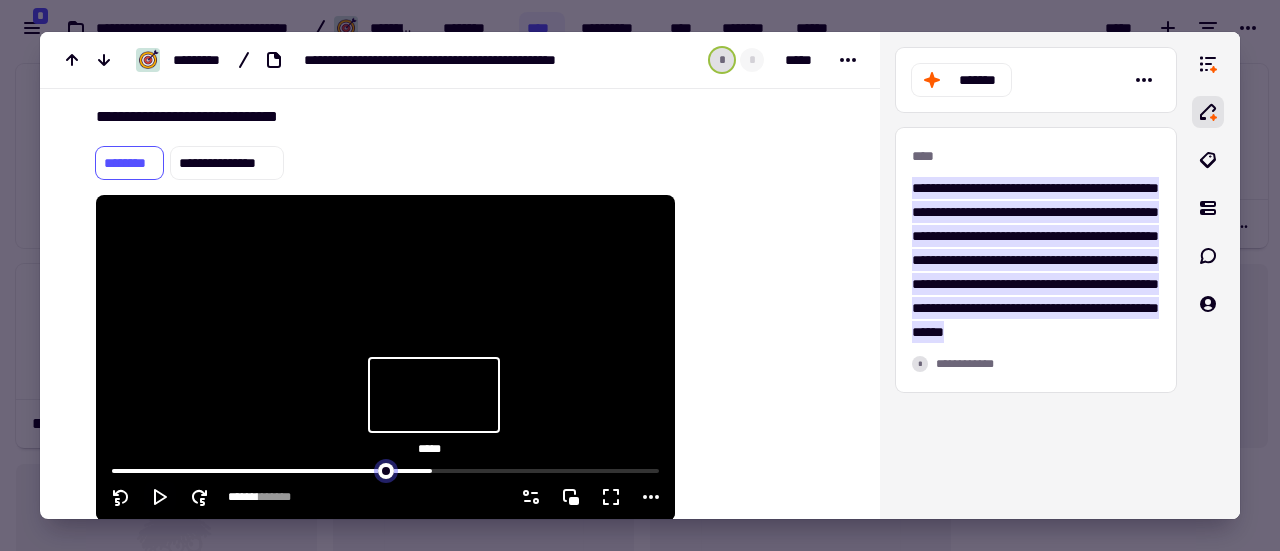 drag, startPoint x: 402, startPoint y: 458, endPoint x: 424, endPoint y: 459, distance: 22.022715 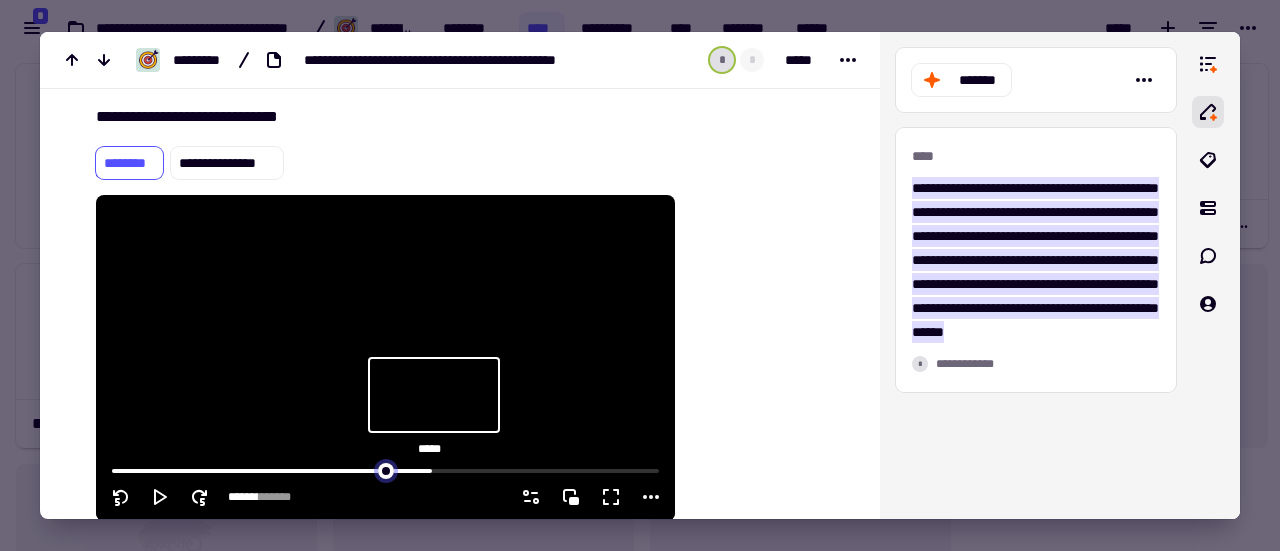 click at bounding box center [385, 469] 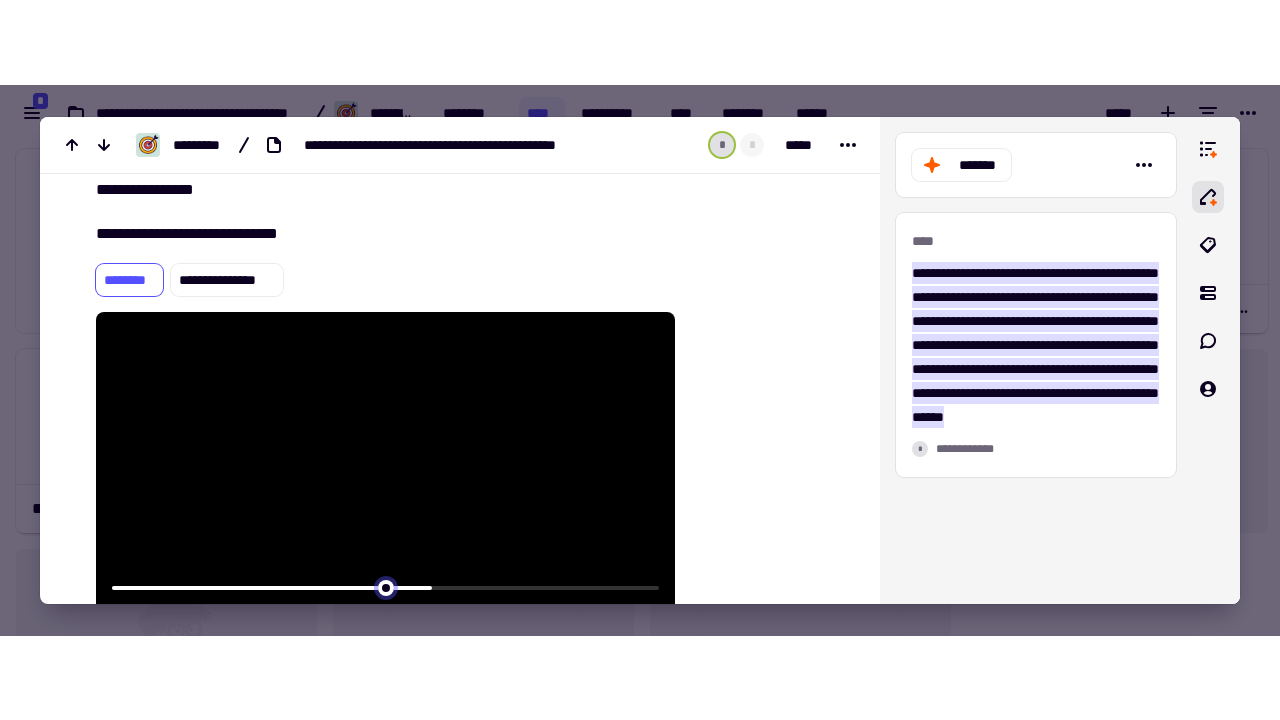 scroll, scrollTop: 200, scrollLeft: 0, axis: vertical 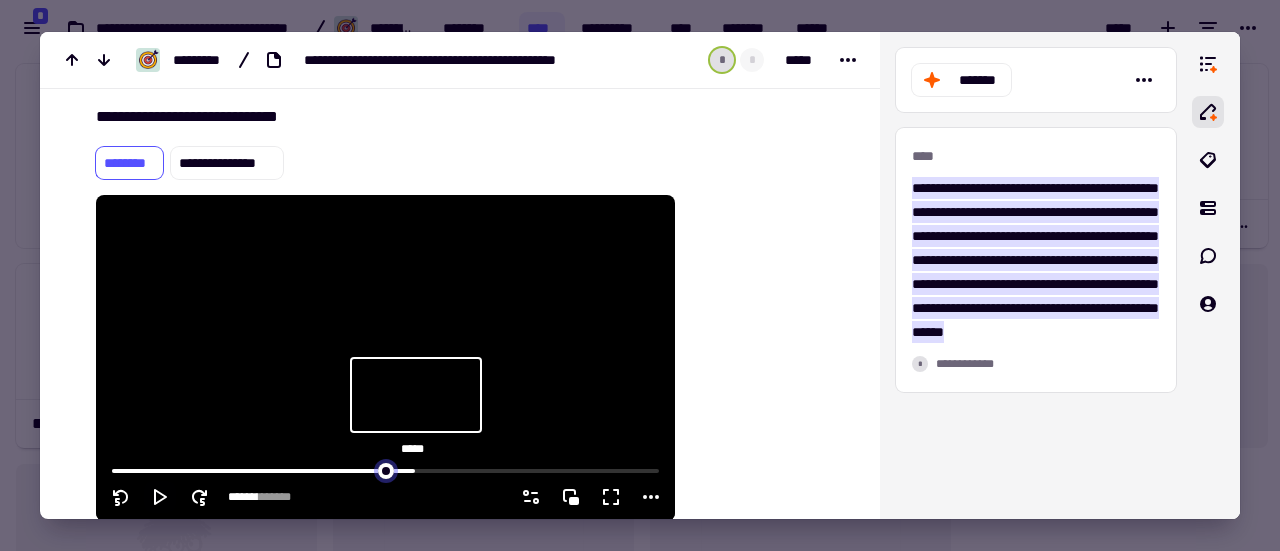 type on "*******" 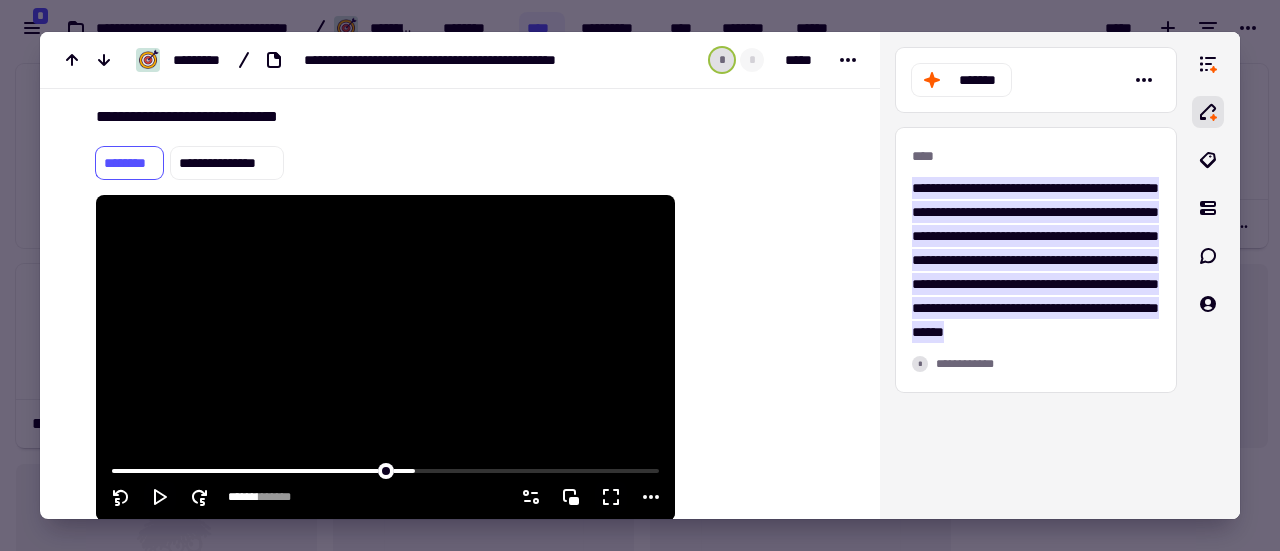 click 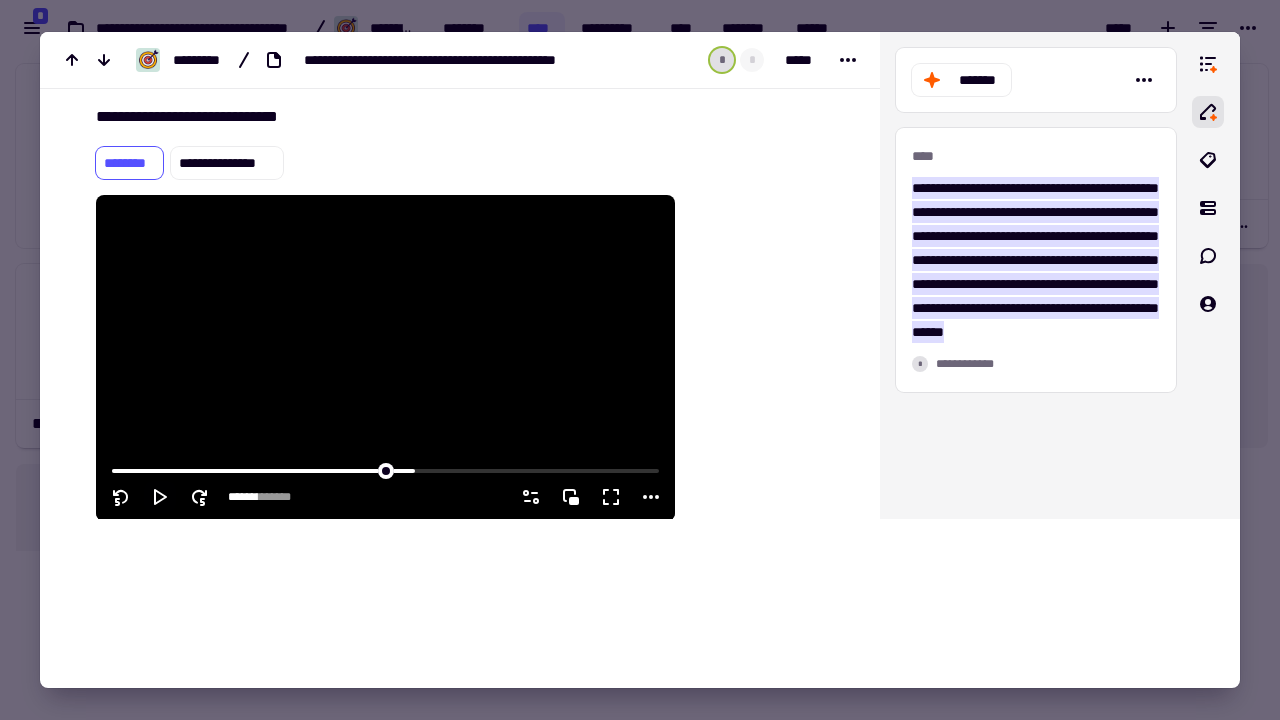 scroll, scrollTop: 16, scrollLeft: 16, axis: both 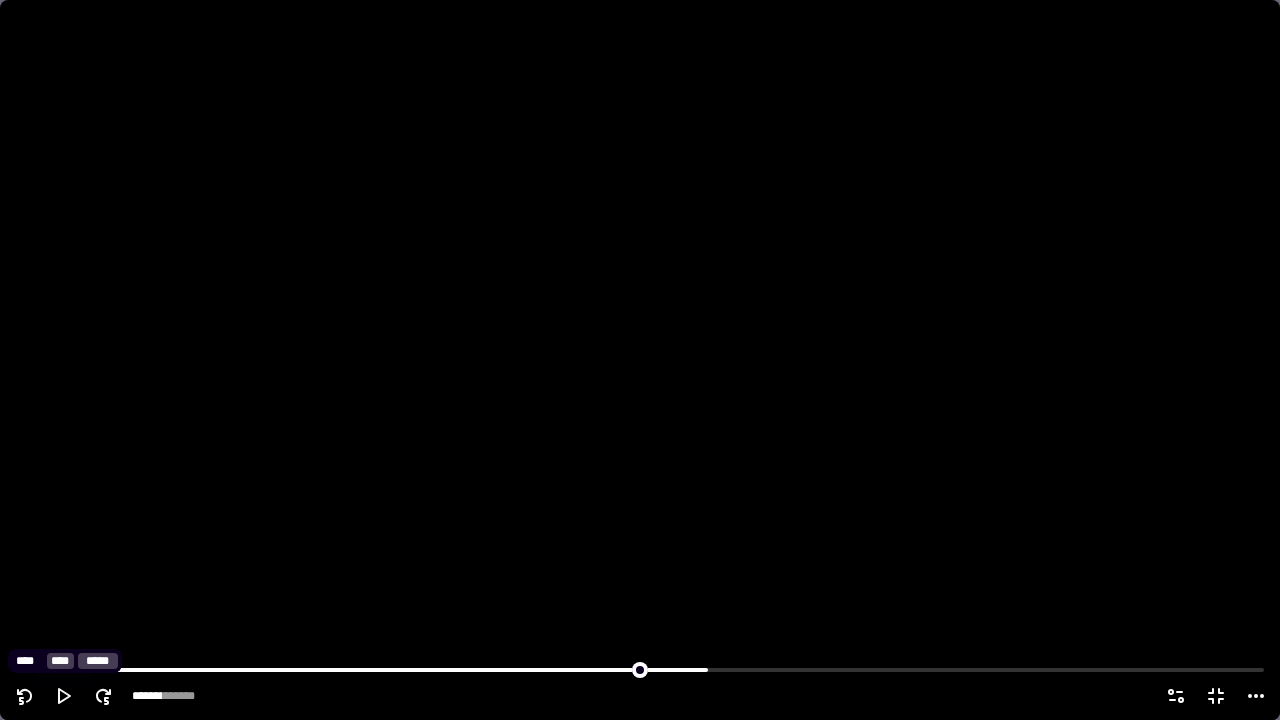 click 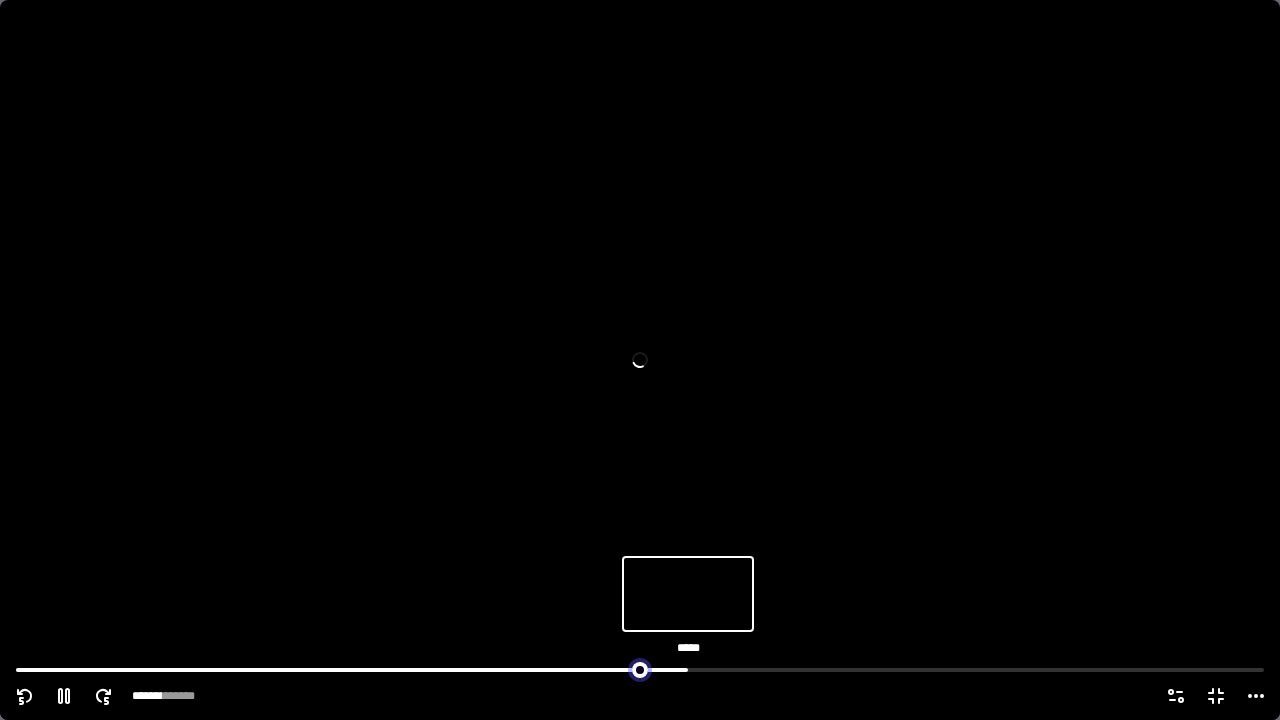 click at bounding box center (640, 668) 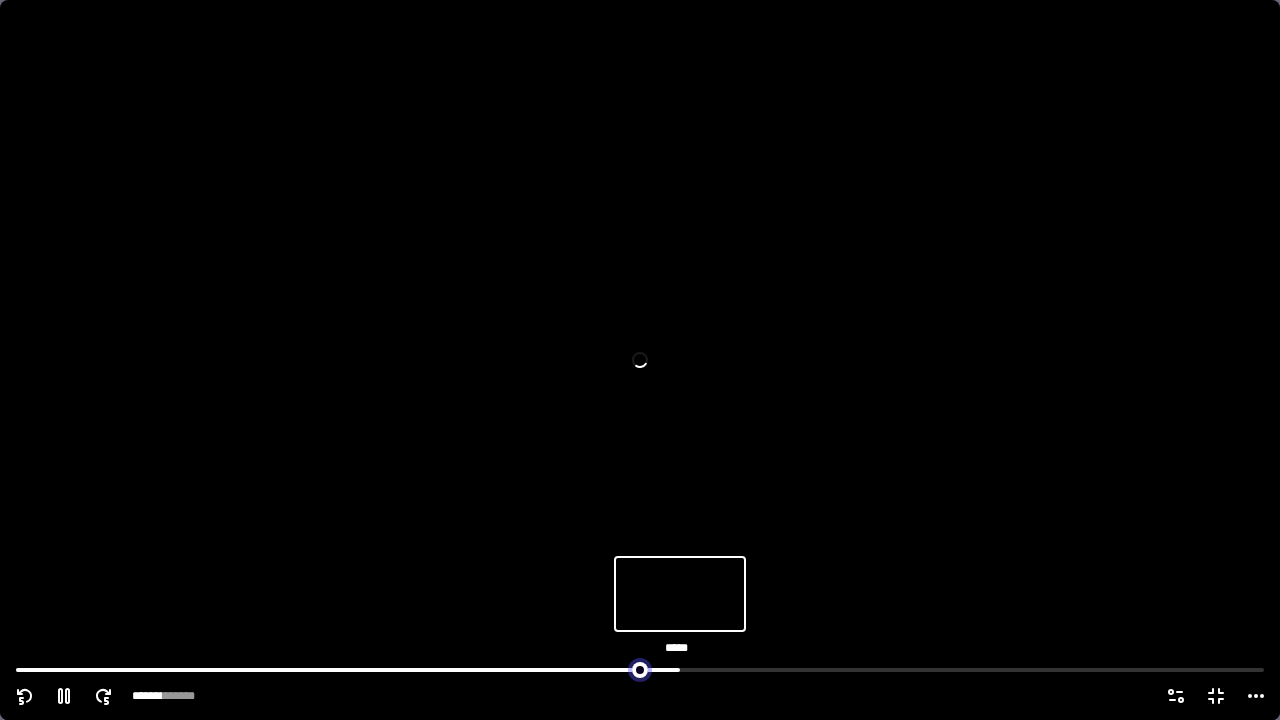 click at bounding box center (640, 668) 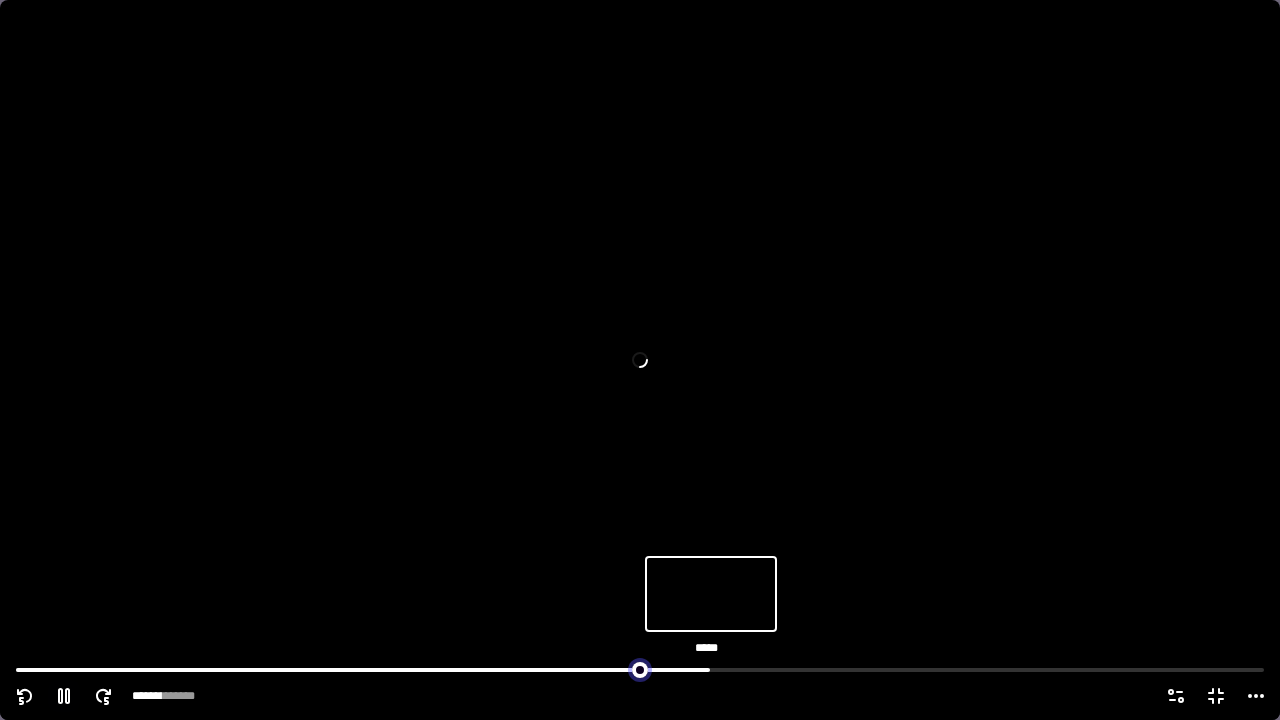 drag, startPoint x: 698, startPoint y: 668, endPoint x: 709, endPoint y: 664, distance: 11.7046995 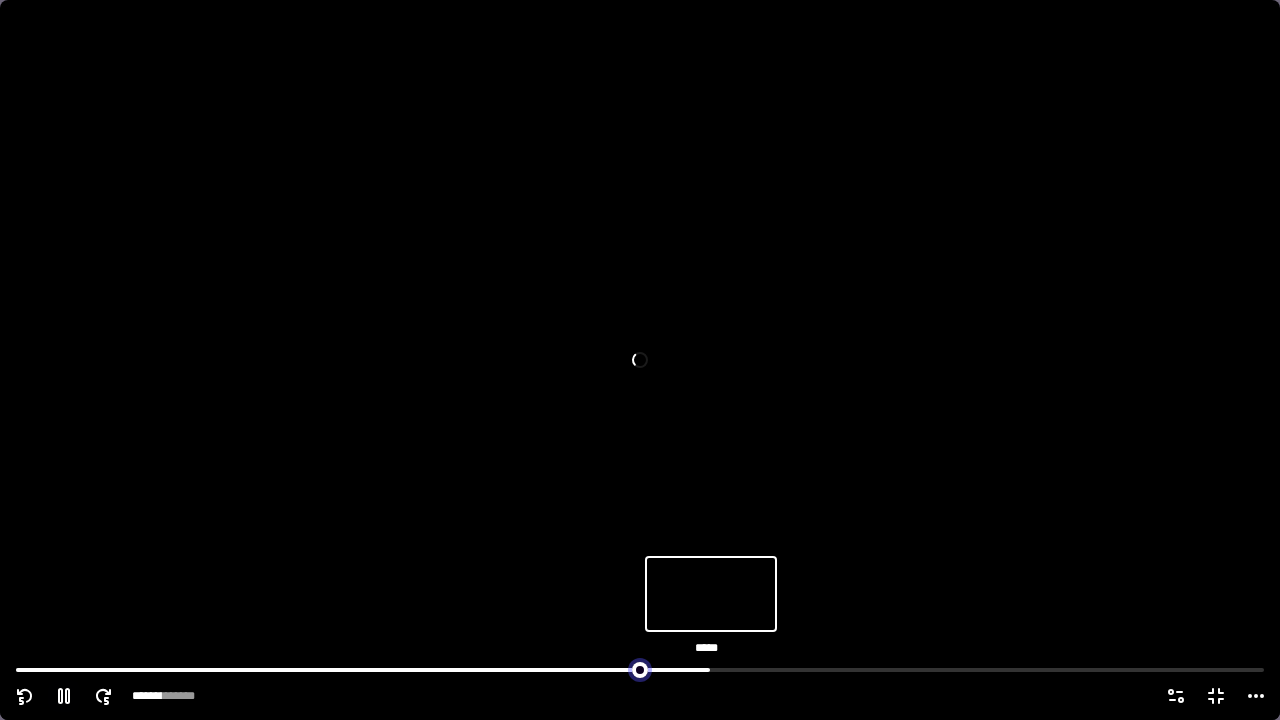 click at bounding box center (640, 668) 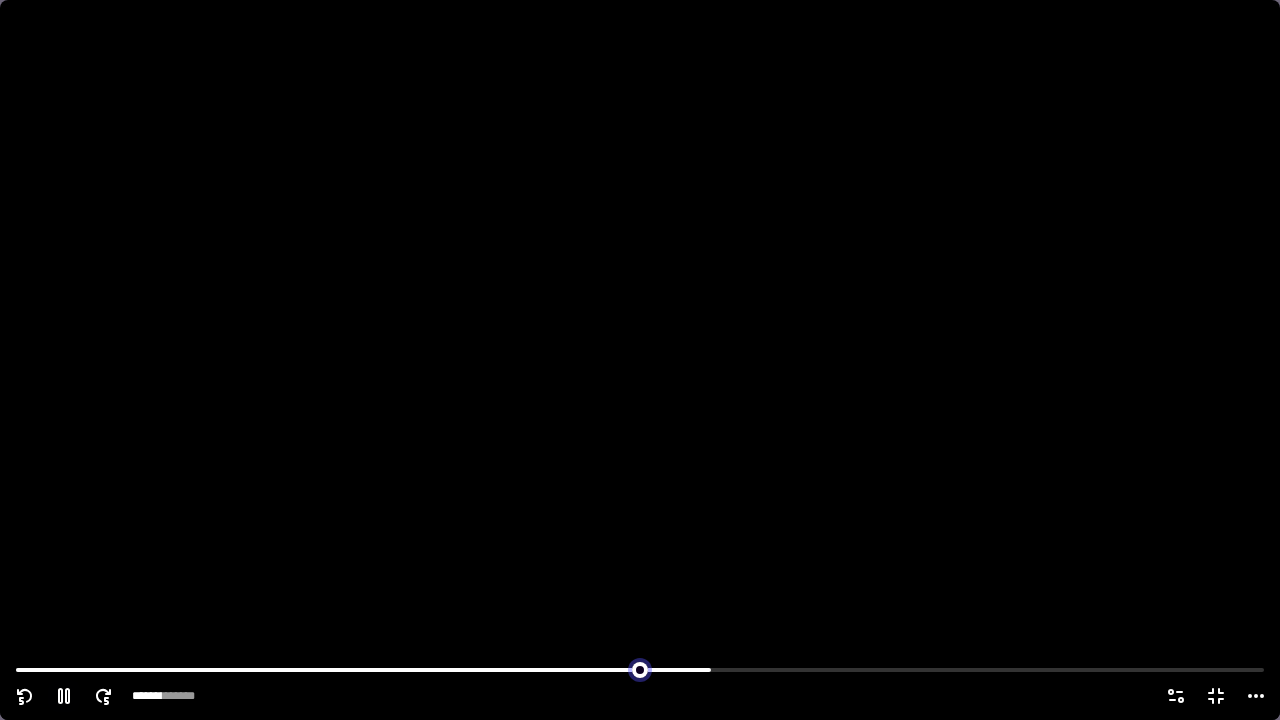 type on "*******" 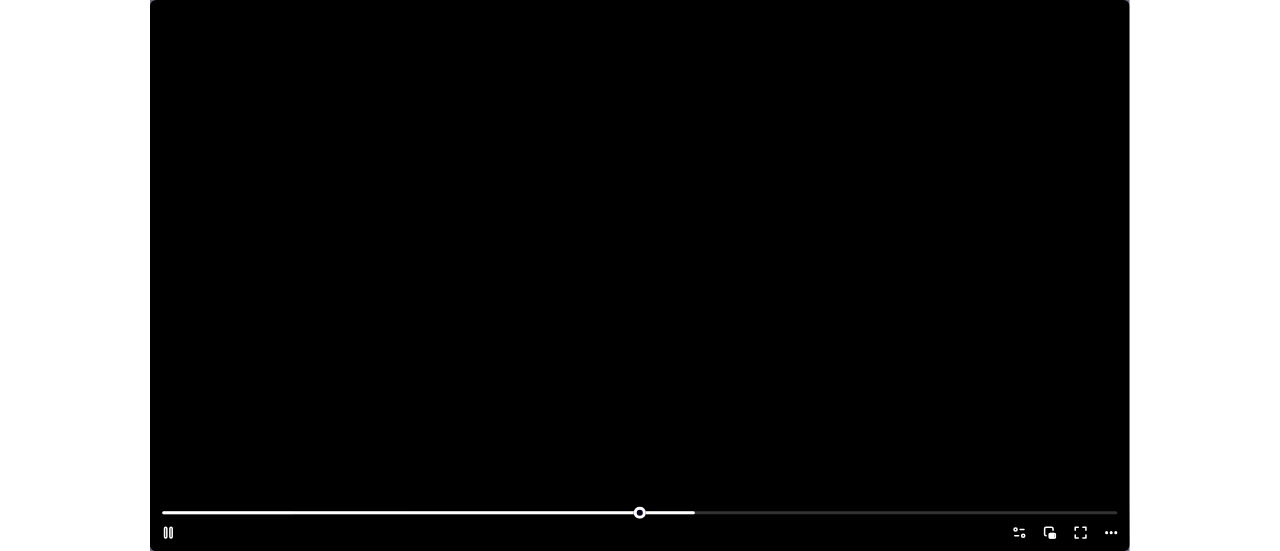 scroll, scrollTop: 480, scrollLeft: 1264, axis: both 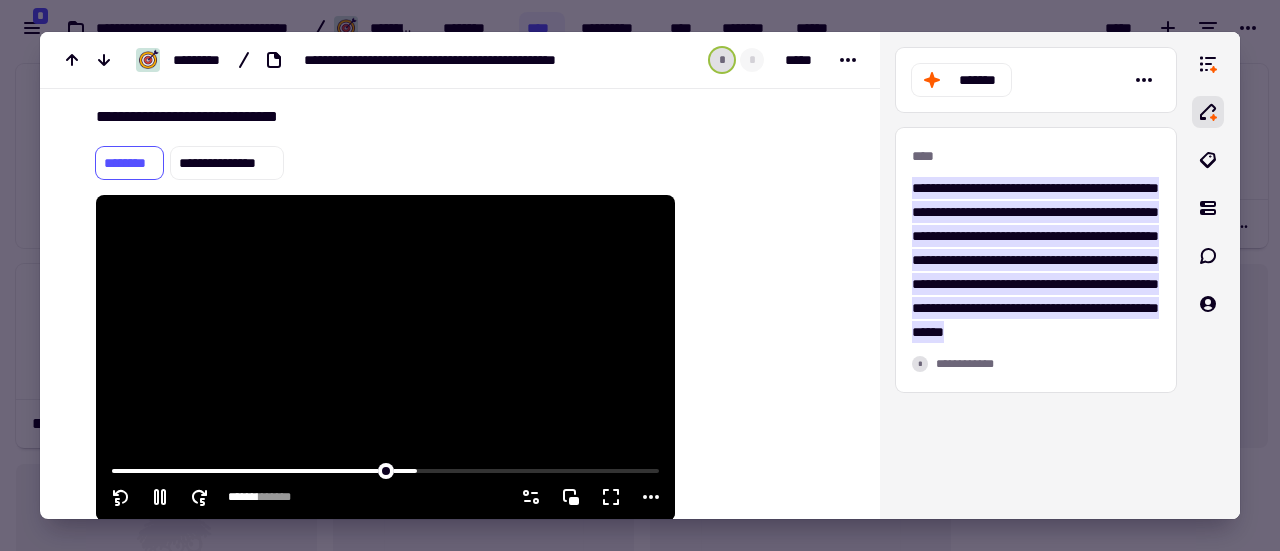 click at bounding box center (385, 358) 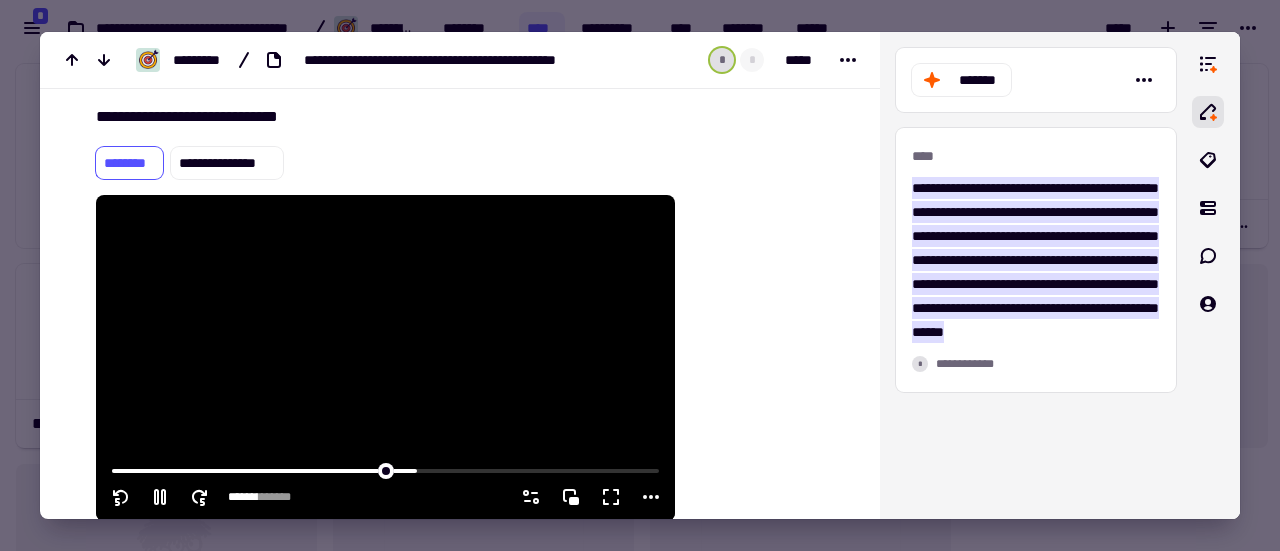 type on "*******" 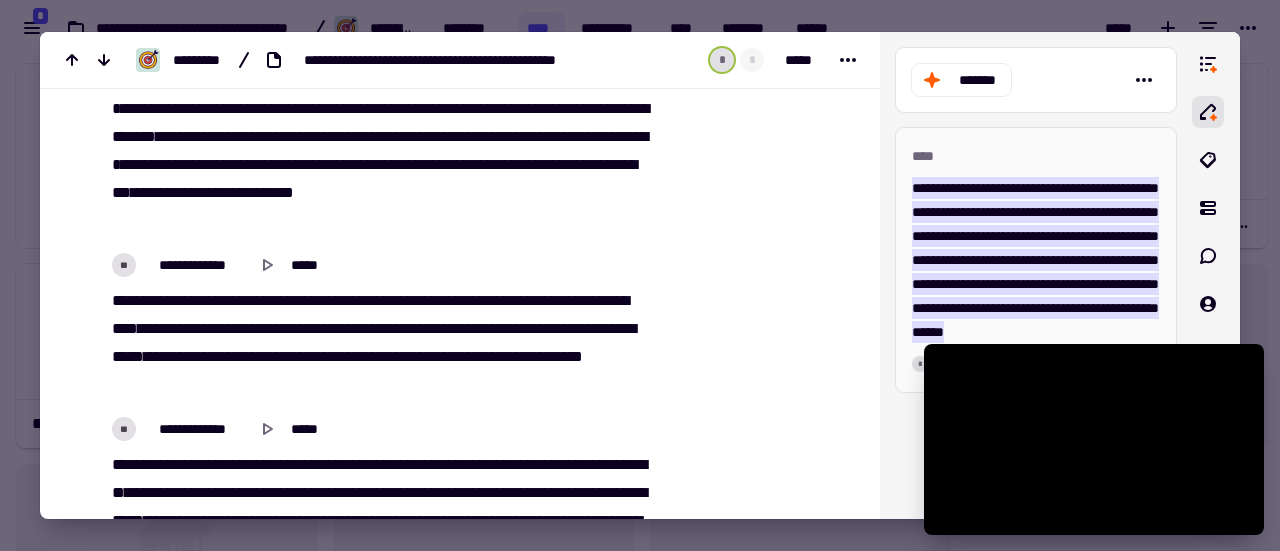 scroll, scrollTop: 8000, scrollLeft: 0, axis: vertical 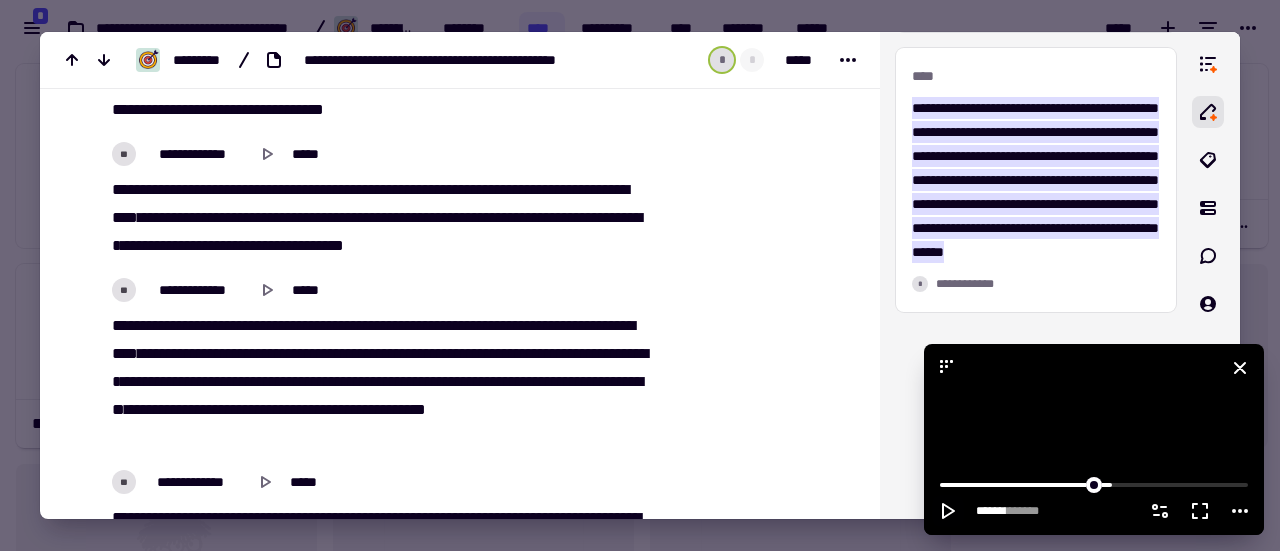 click 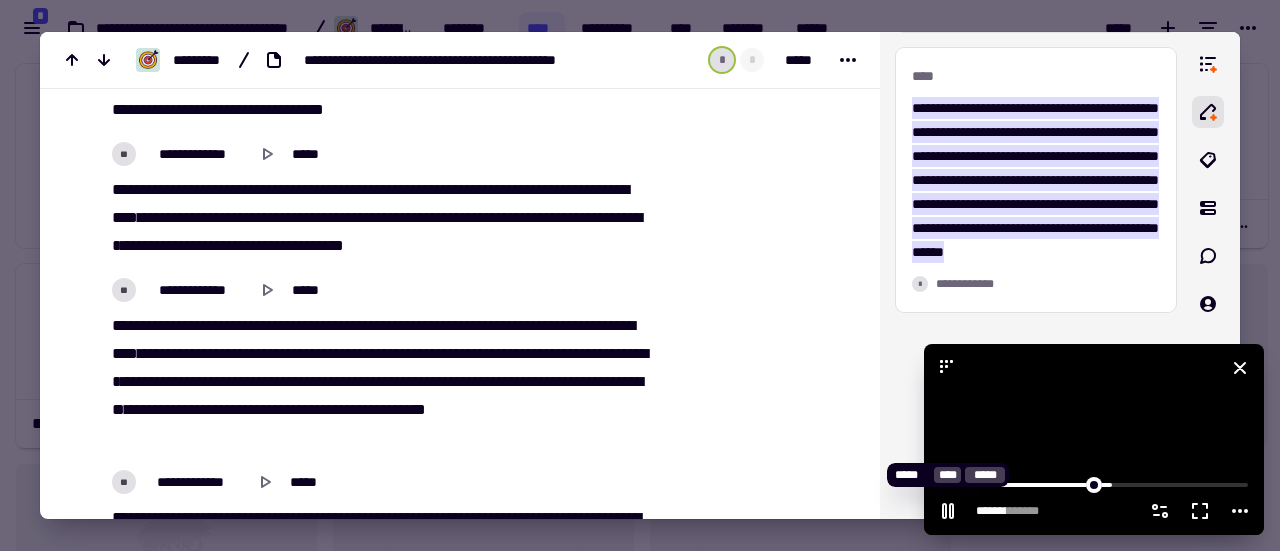 click 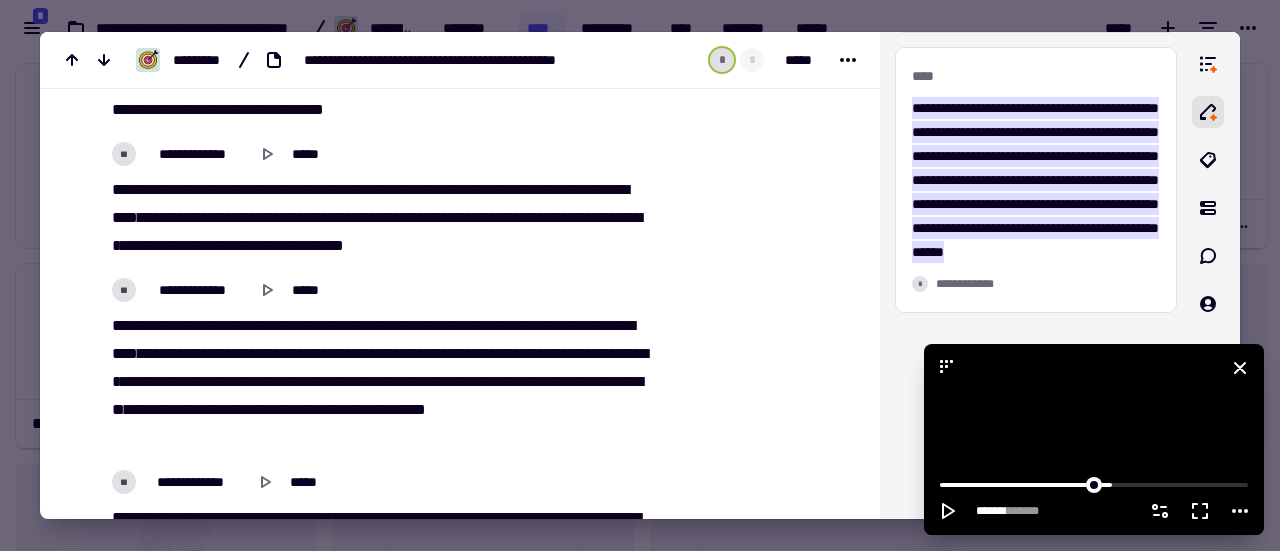 click 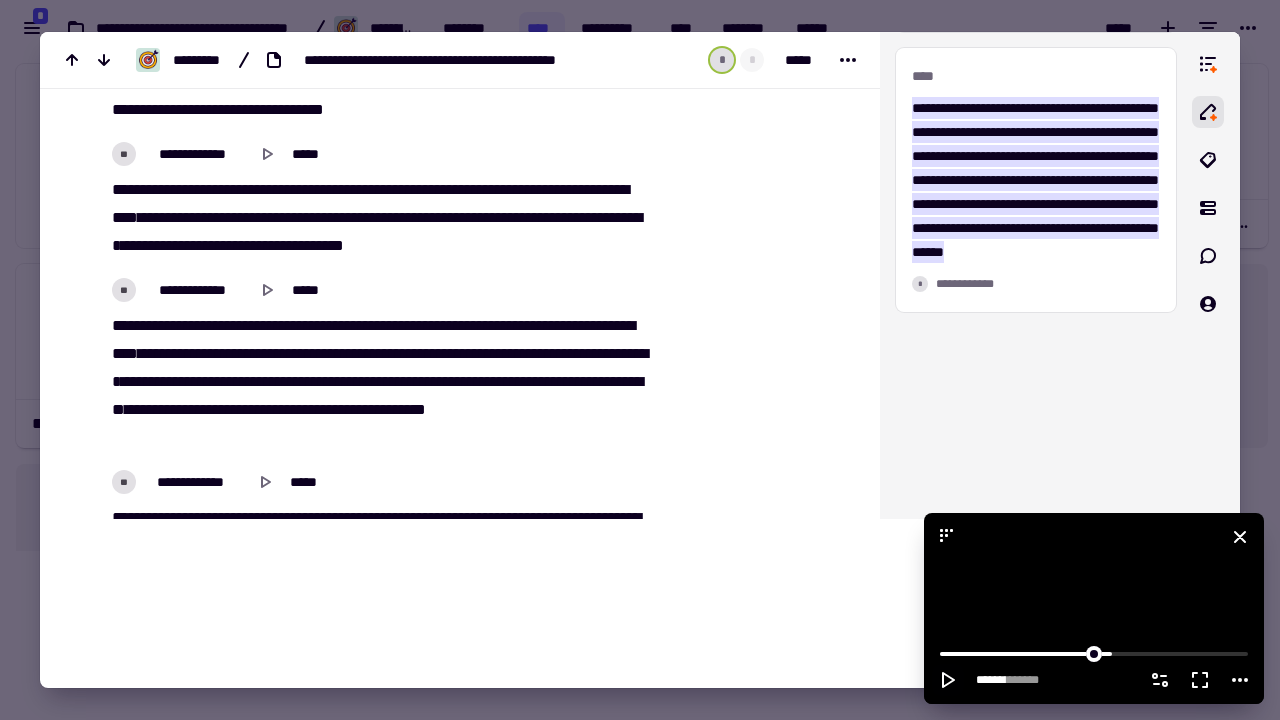 scroll, scrollTop: 16, scrollLeft: 16, axis: both 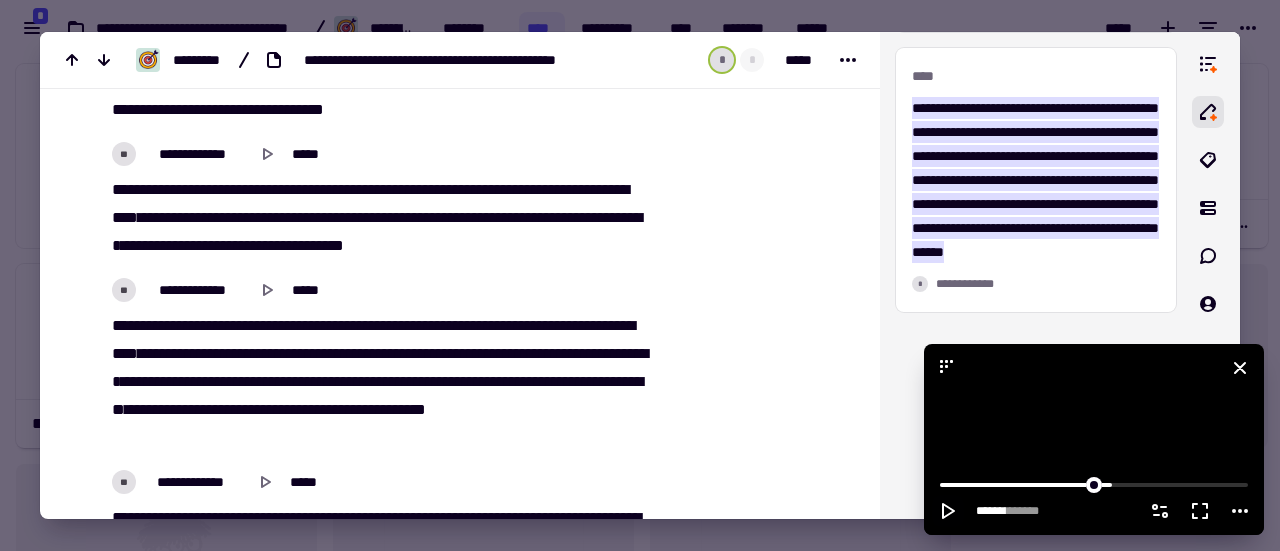 click 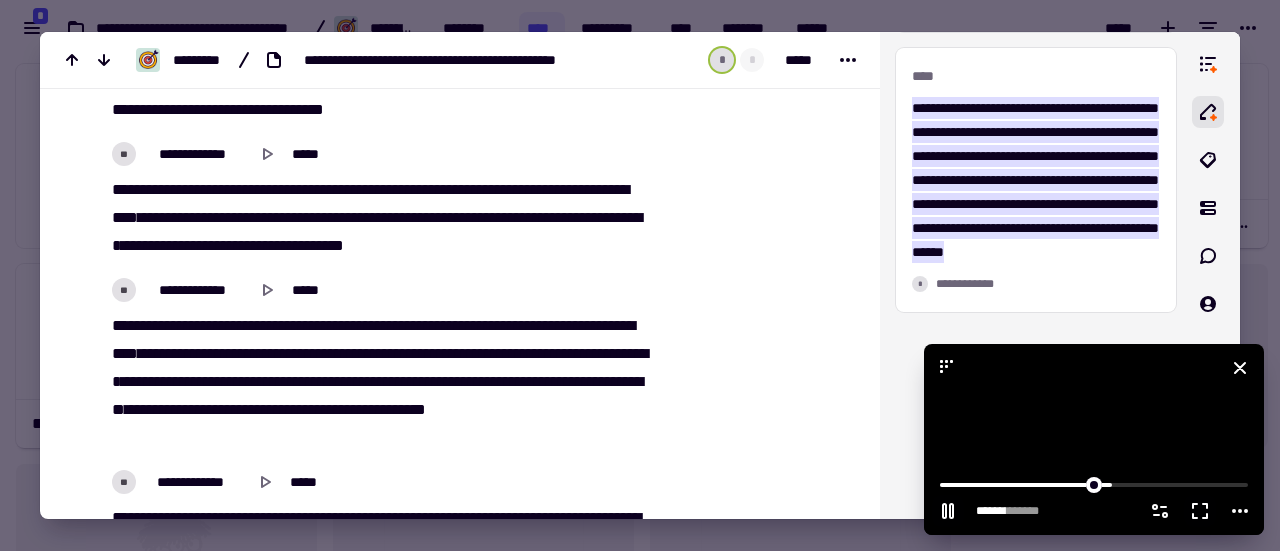 type on "*******" 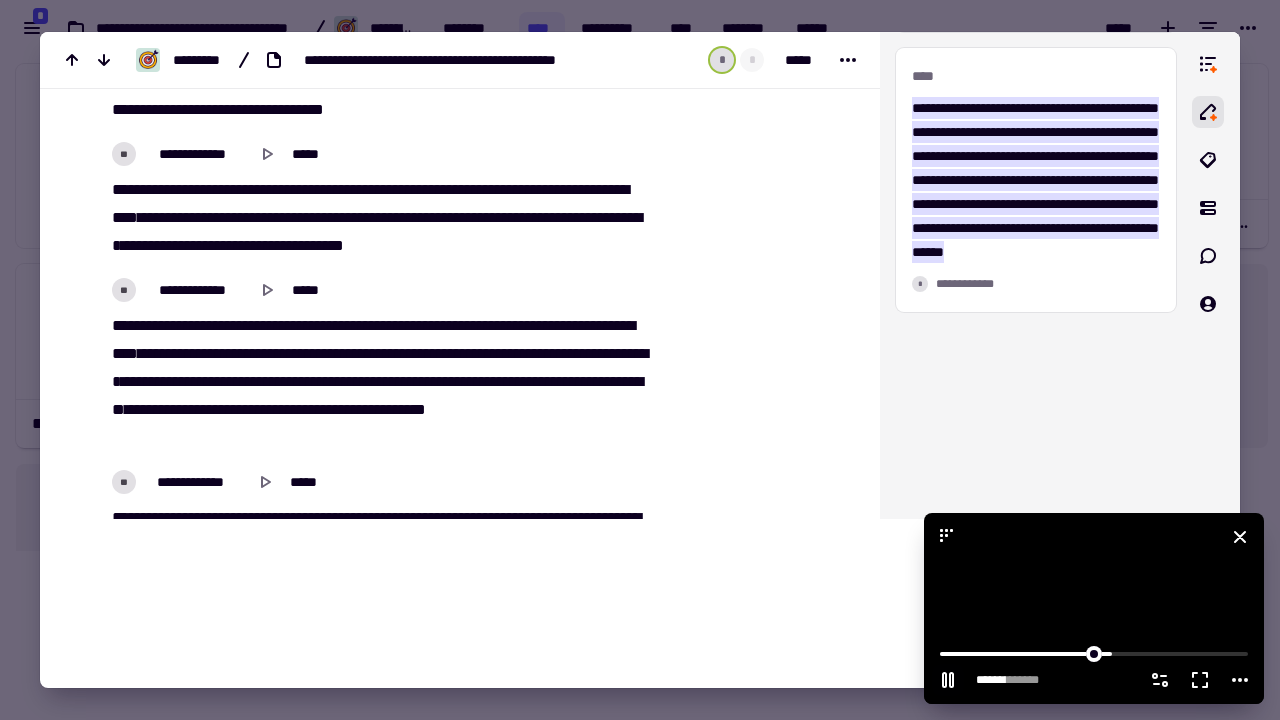 scroll, scrollTop: 16, scrollLeft: 16, axis: both 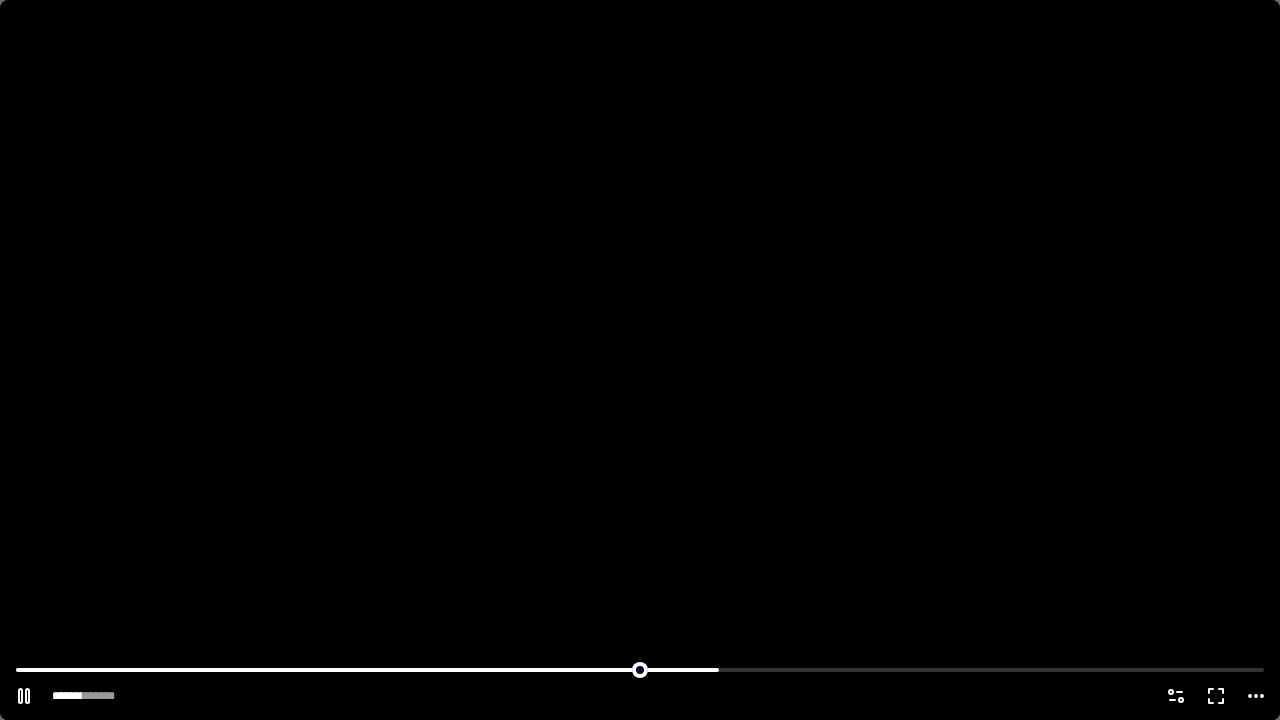 click 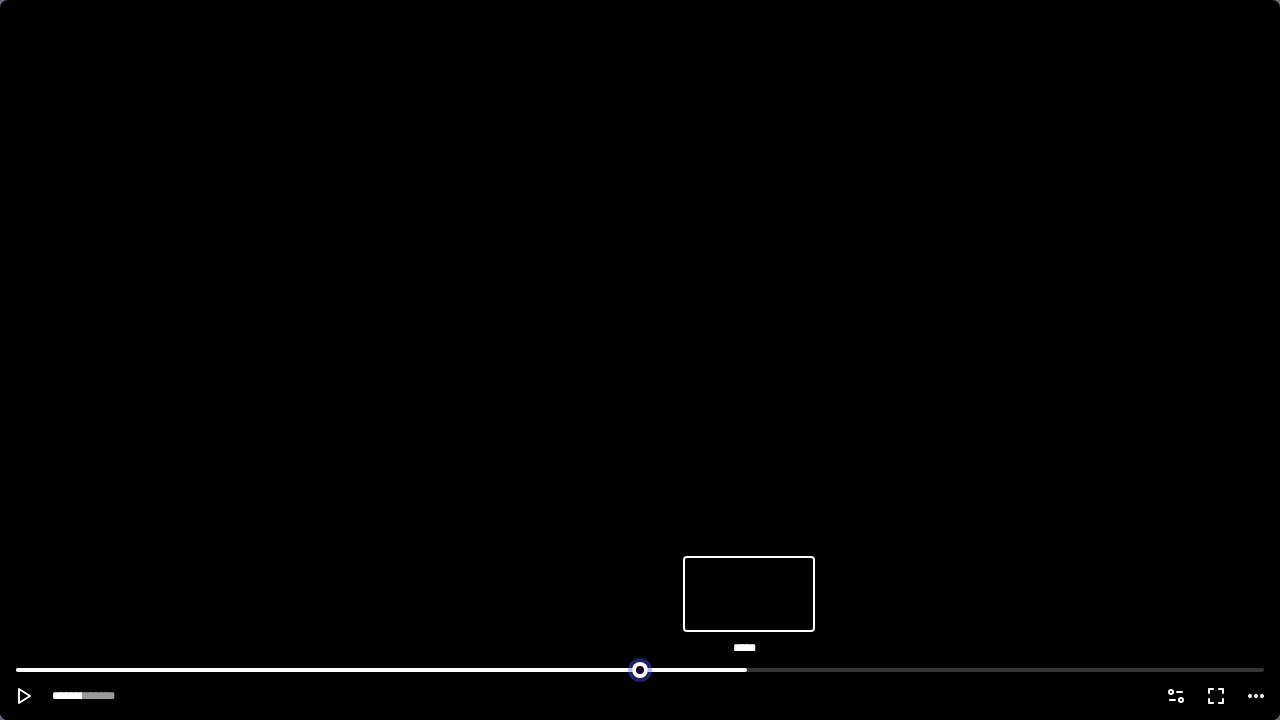 click at bounding box center (640, 668) 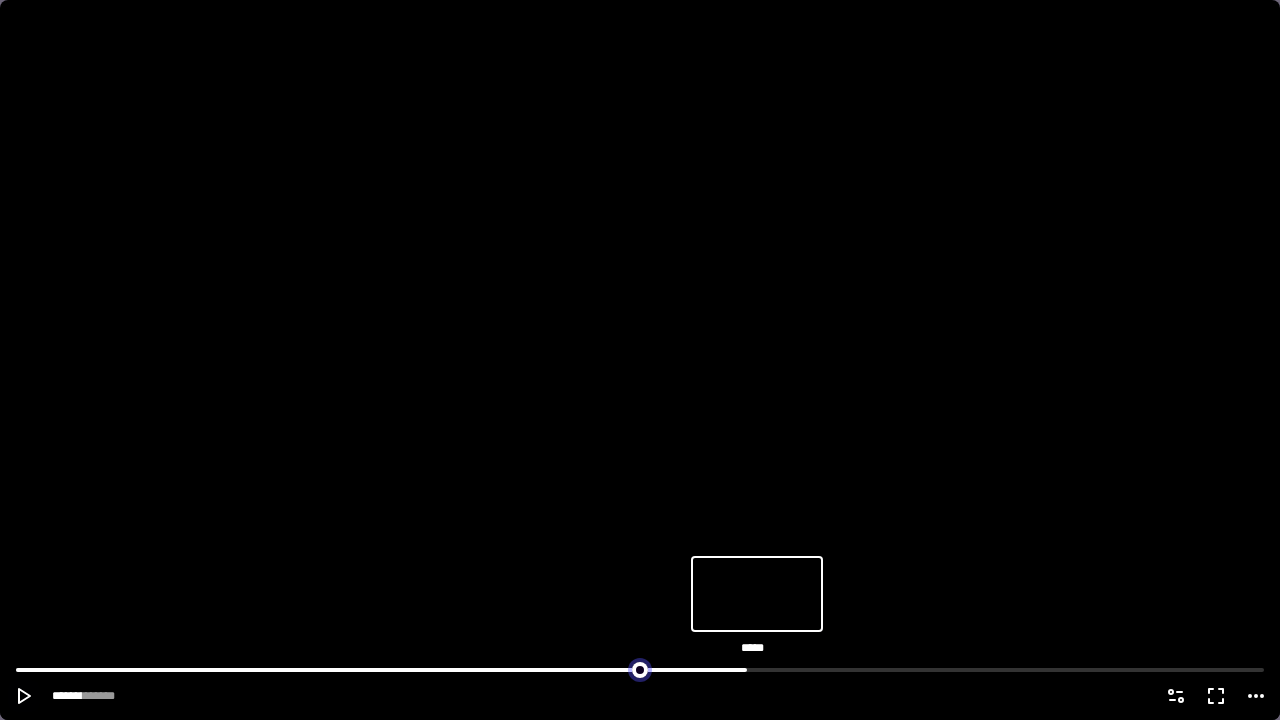 scroll, scrollTop: 14000, scrollLeft: 0, axis: vertical 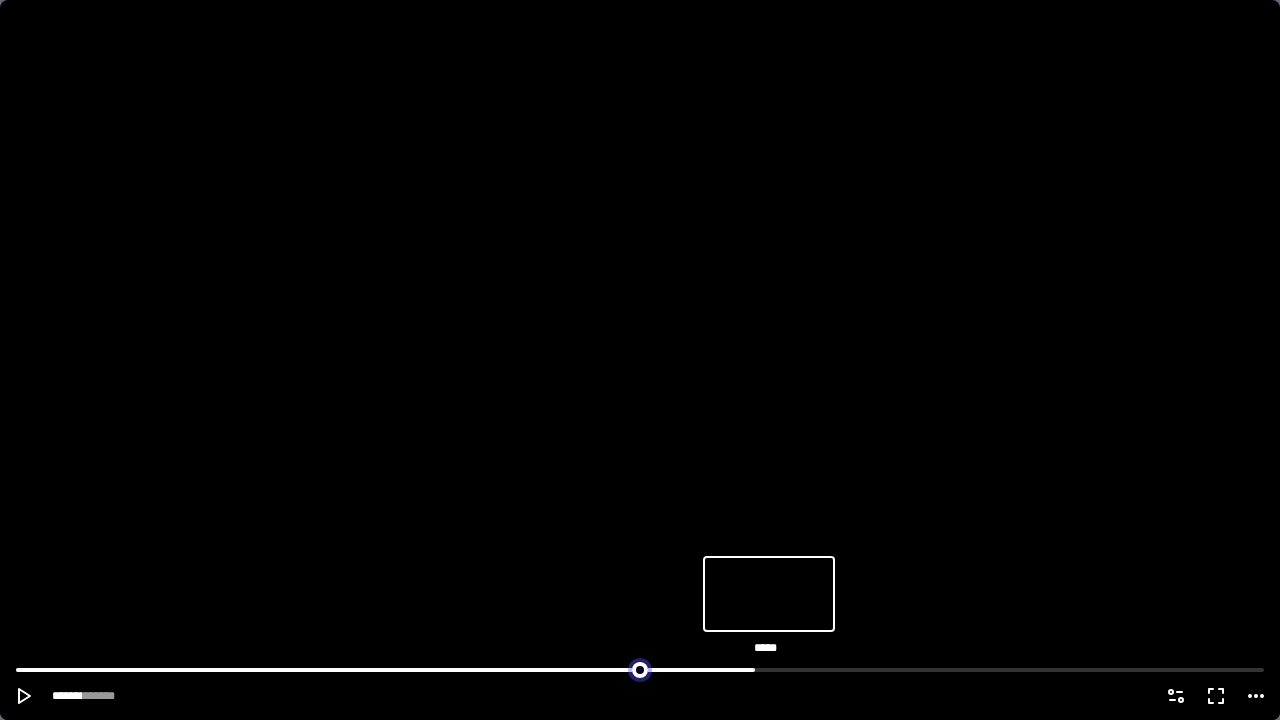 click at bounding box center [640, 668] 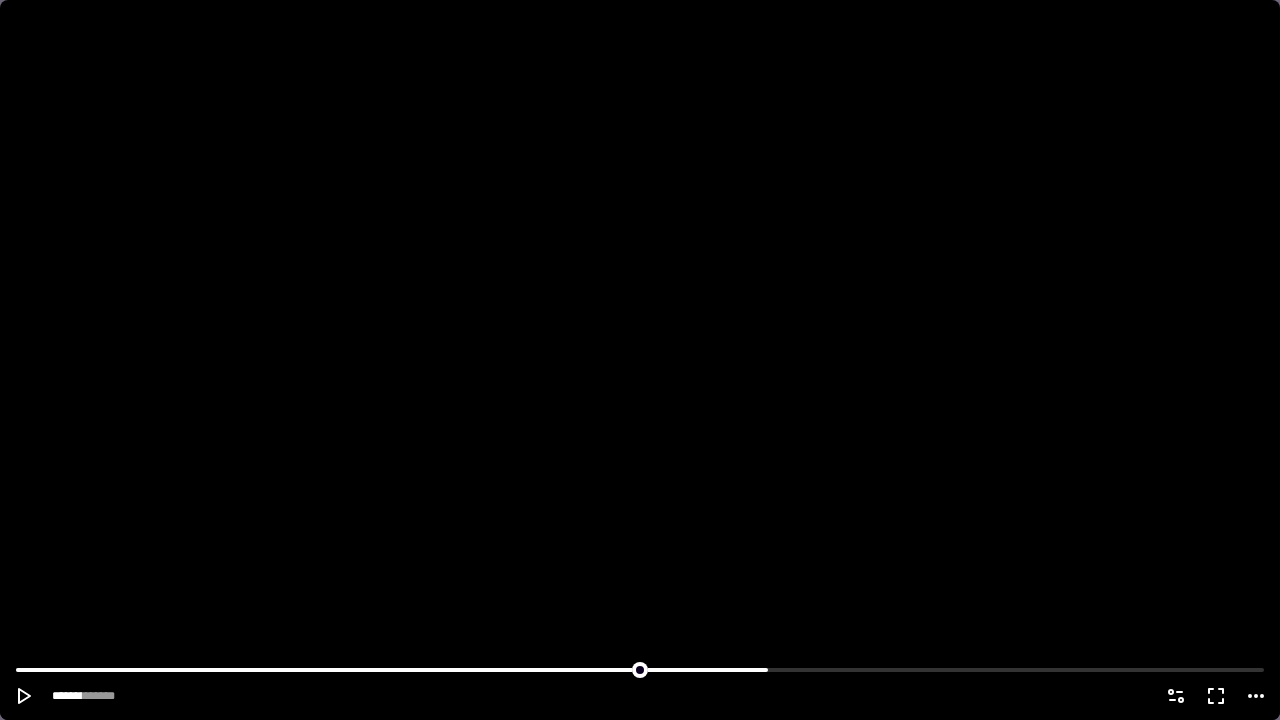 click at bounding box center (640, 668) 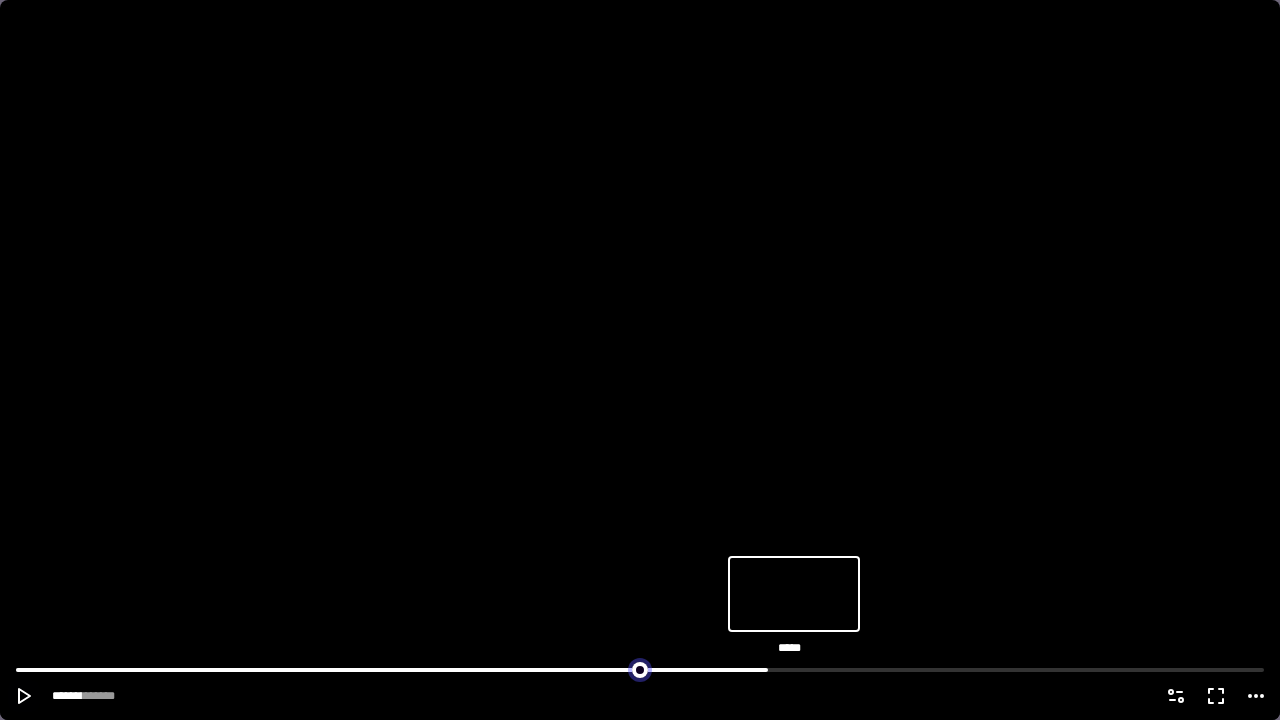 type on "*******" 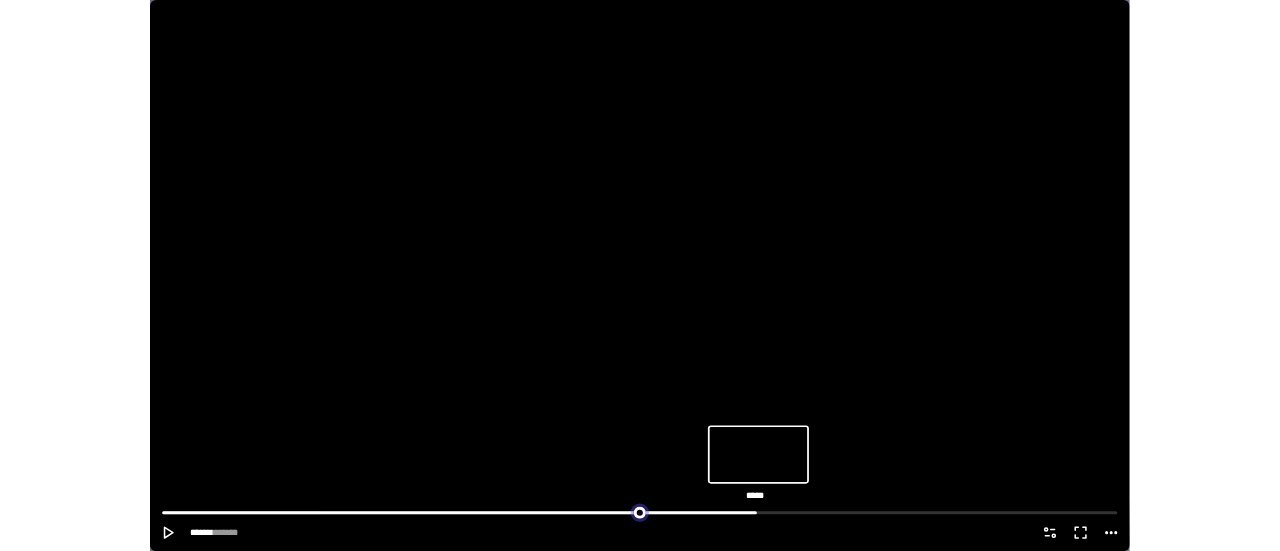 scroll, scrollTop: 14688, scrollLeft: 0, axis: vertical 